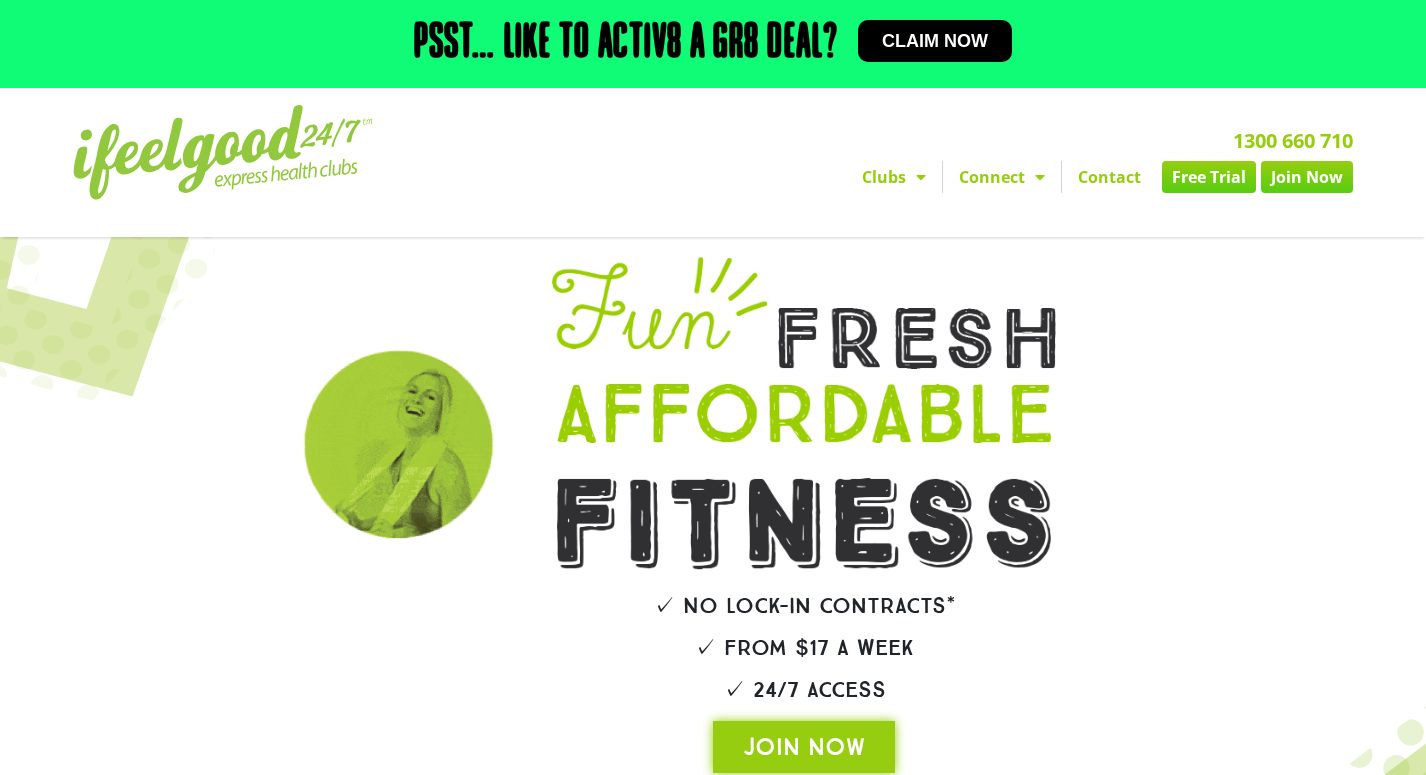scroll, scrollTop: 0, scrollLeft: 0, axis: both 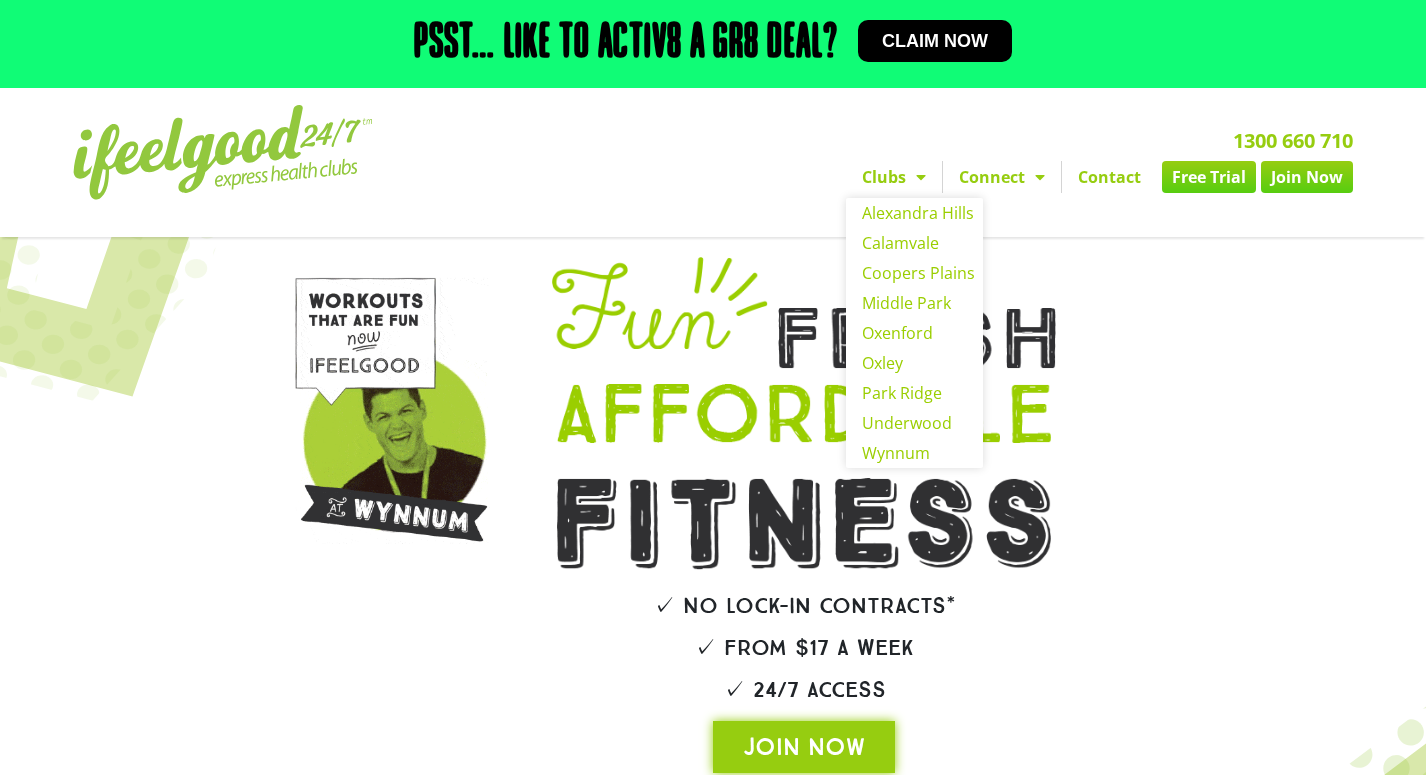click 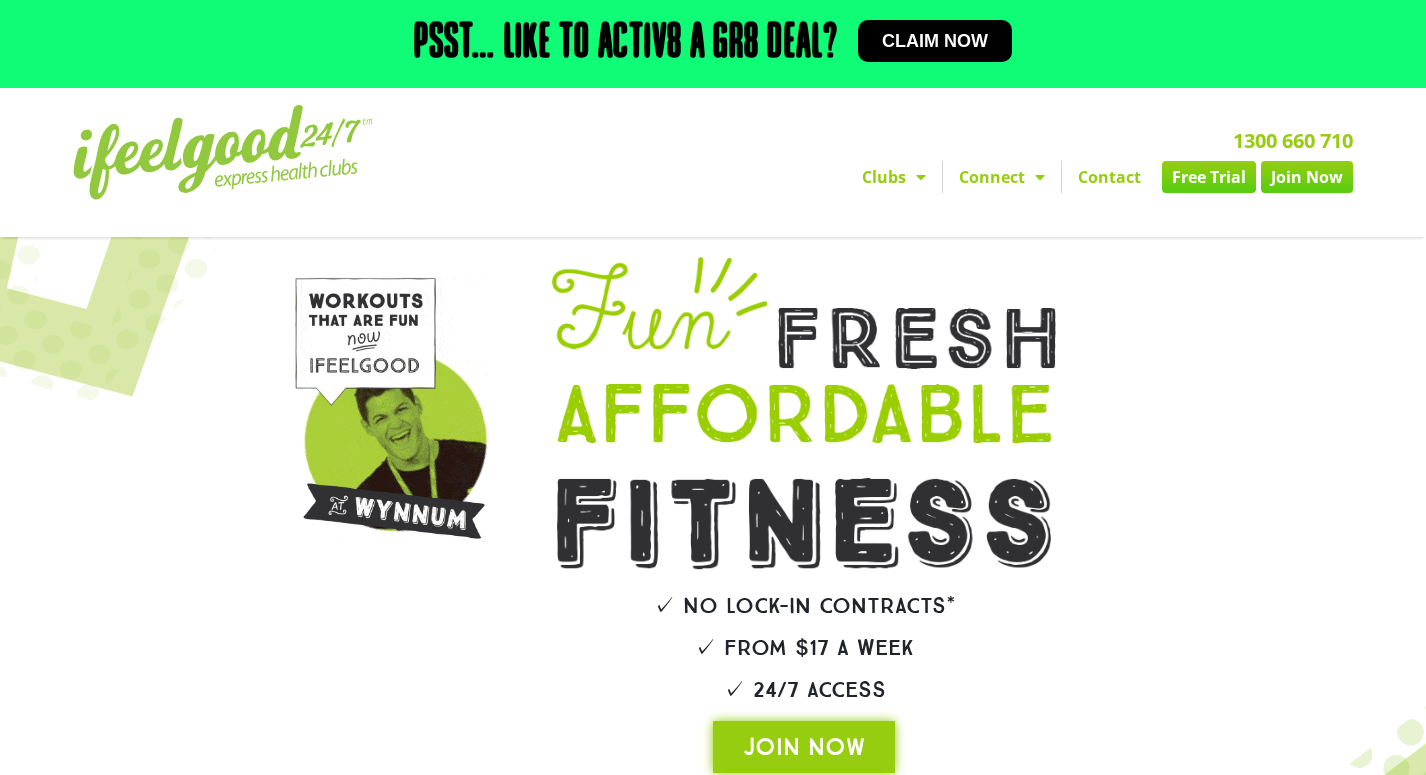click 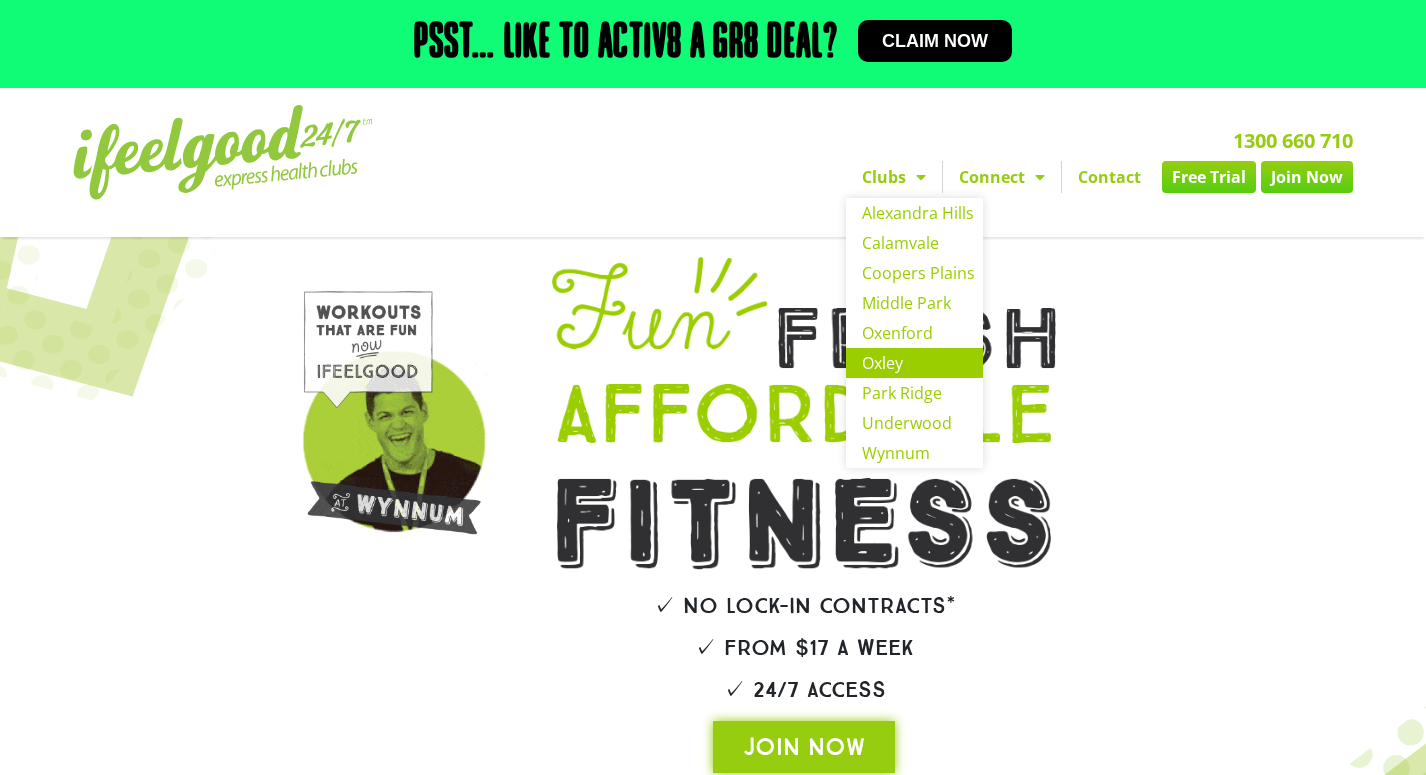 click on "Oxley" 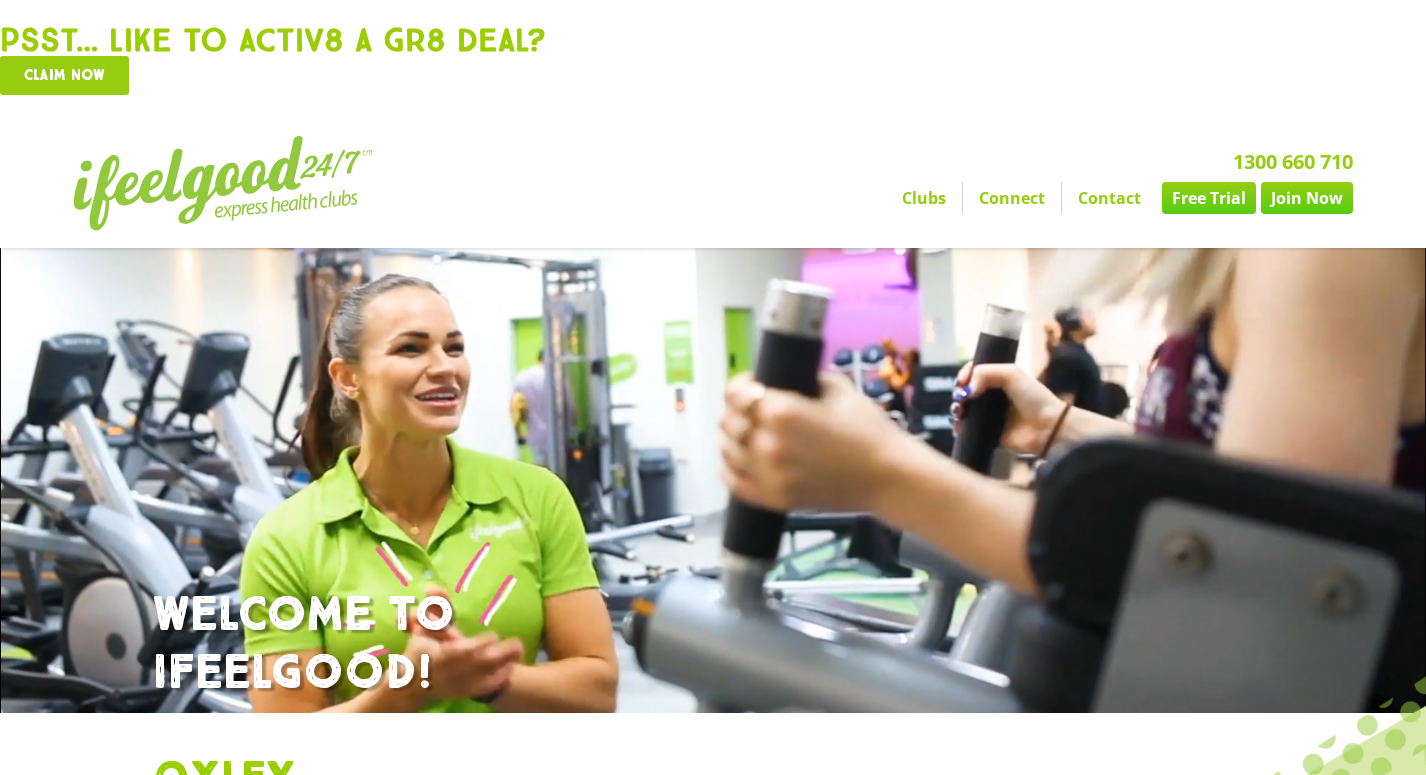 scroll, scrollTop: 0, scrollLeft: 0, axis: both 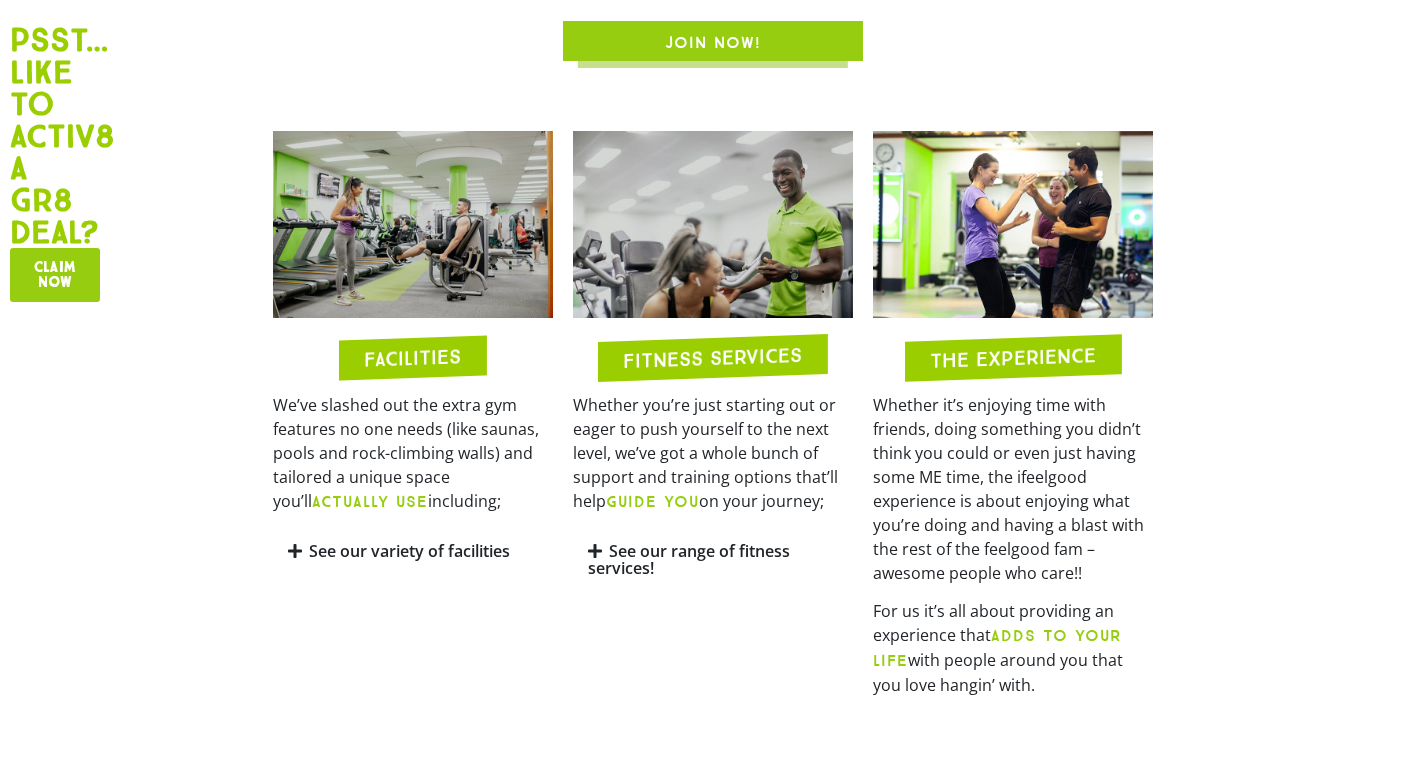 click at bounding box center [413, 224] 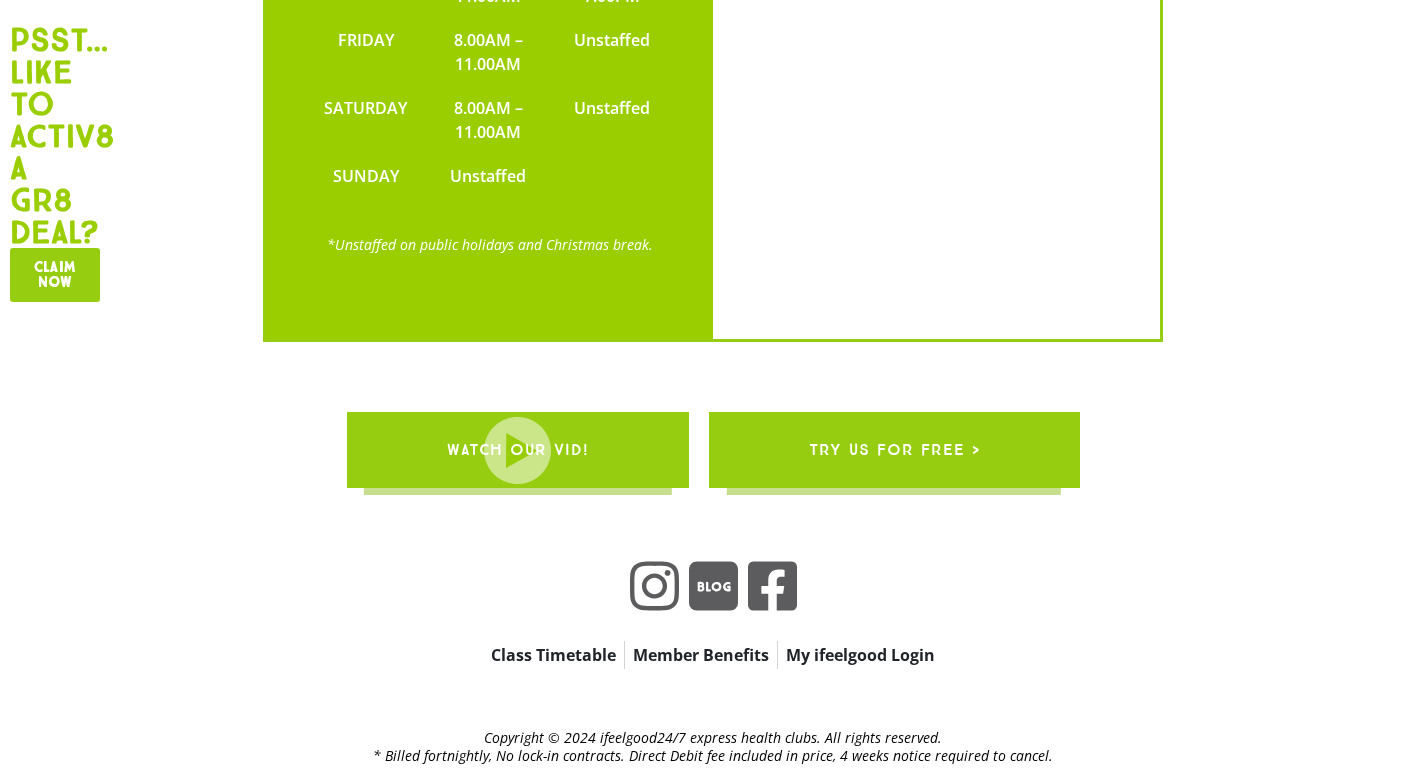 scroll, scrollTop: 4700, scrollLeft: 0, axis: vertical 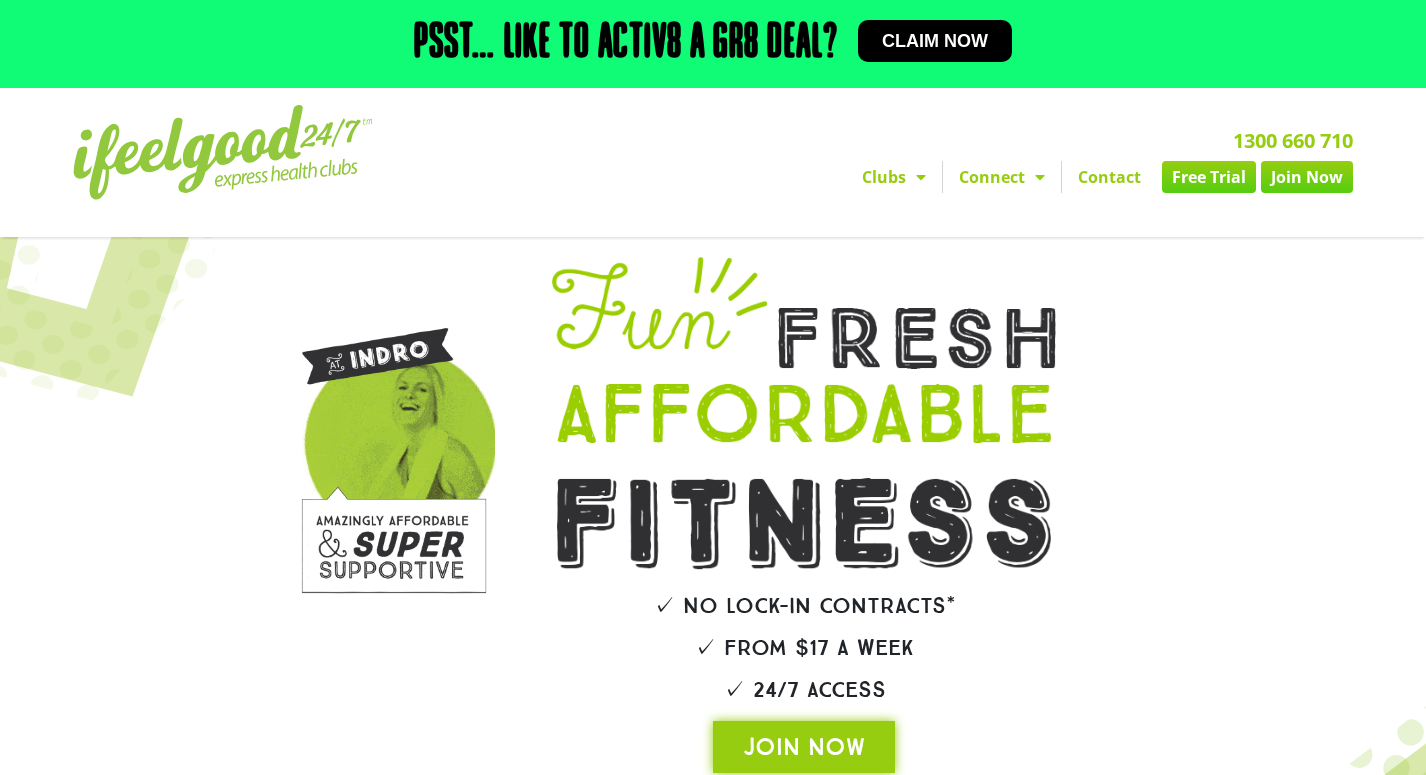 click on "Clubs" 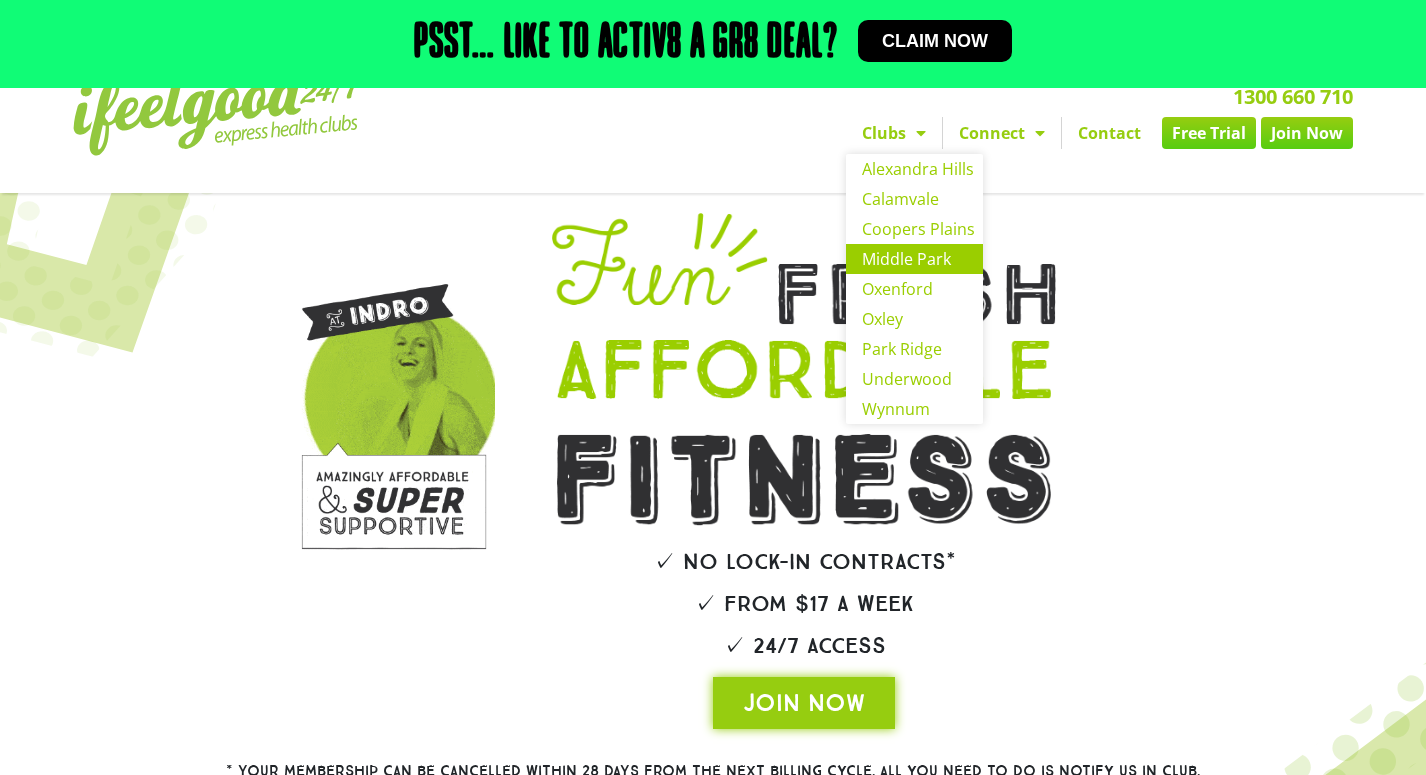 scroll, scrollTop: 100, scrollLeft: 0, axis: vertical 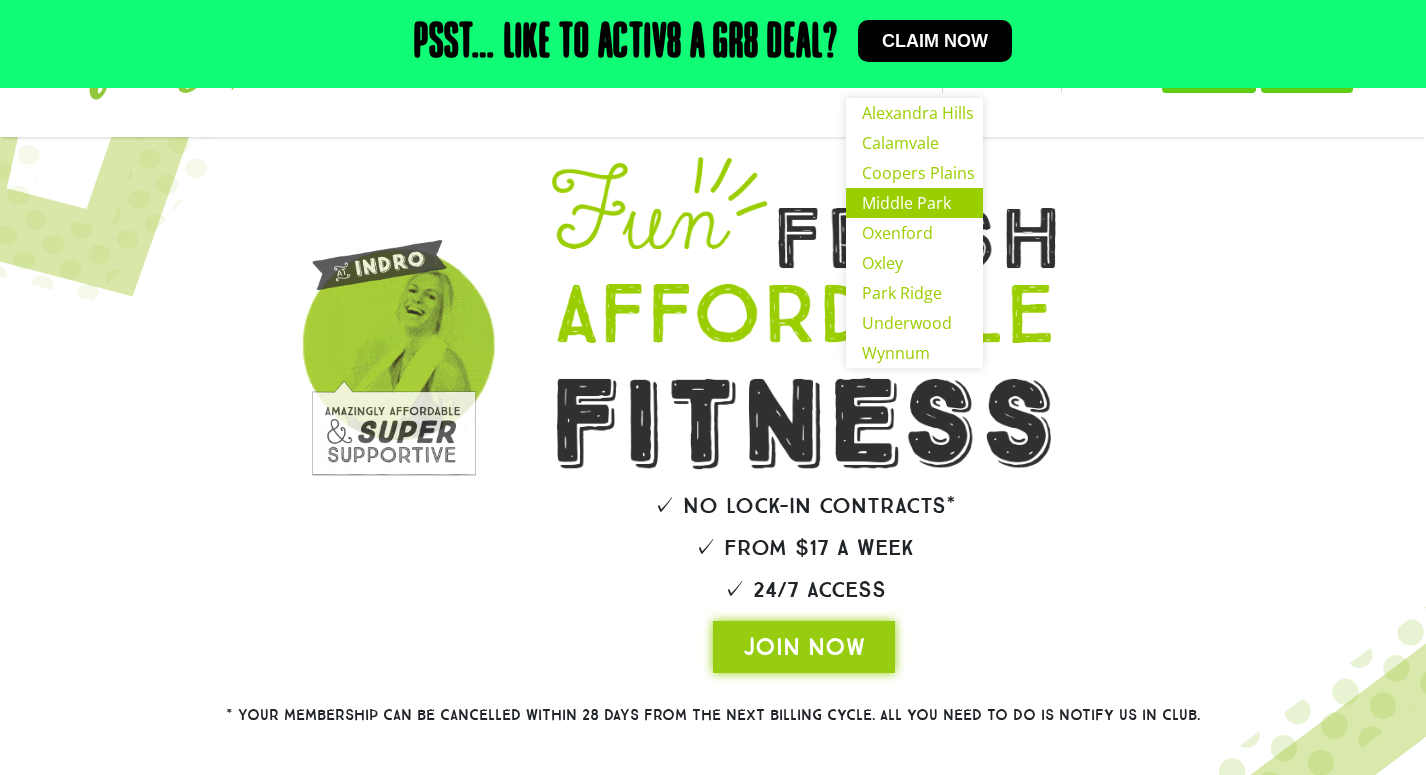 click on "Middle Park" 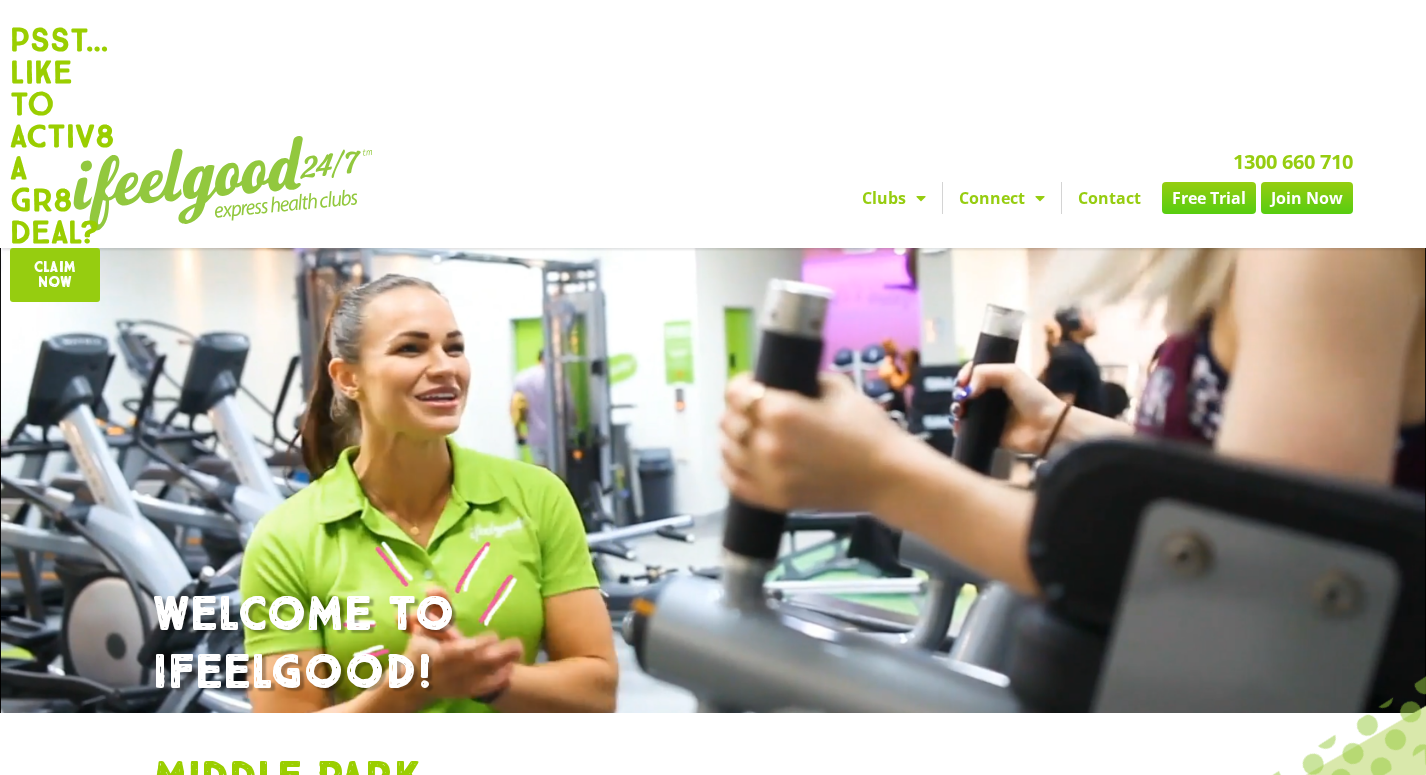 scroll, scrollTop: 455, scrollLeft: 0, axis: vertical 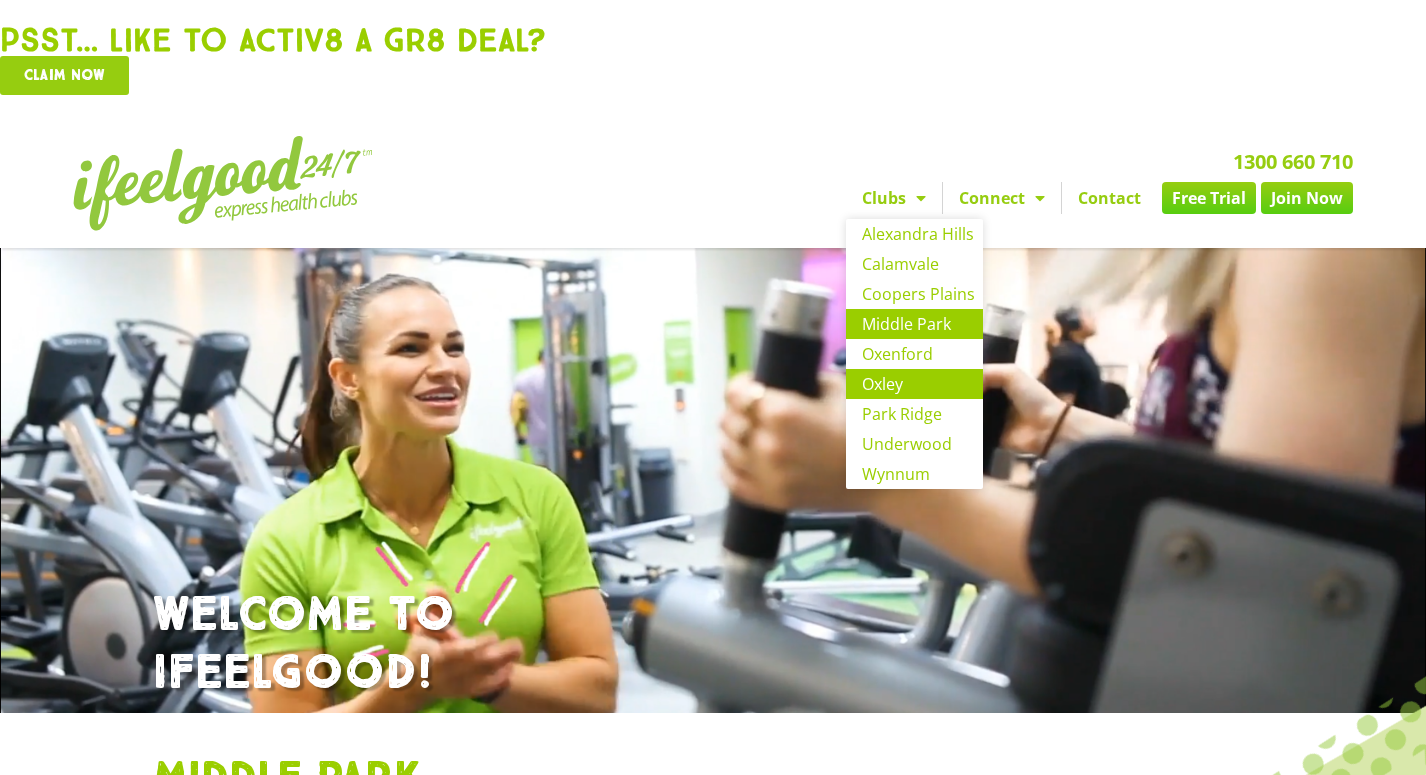 click on "Oxley" 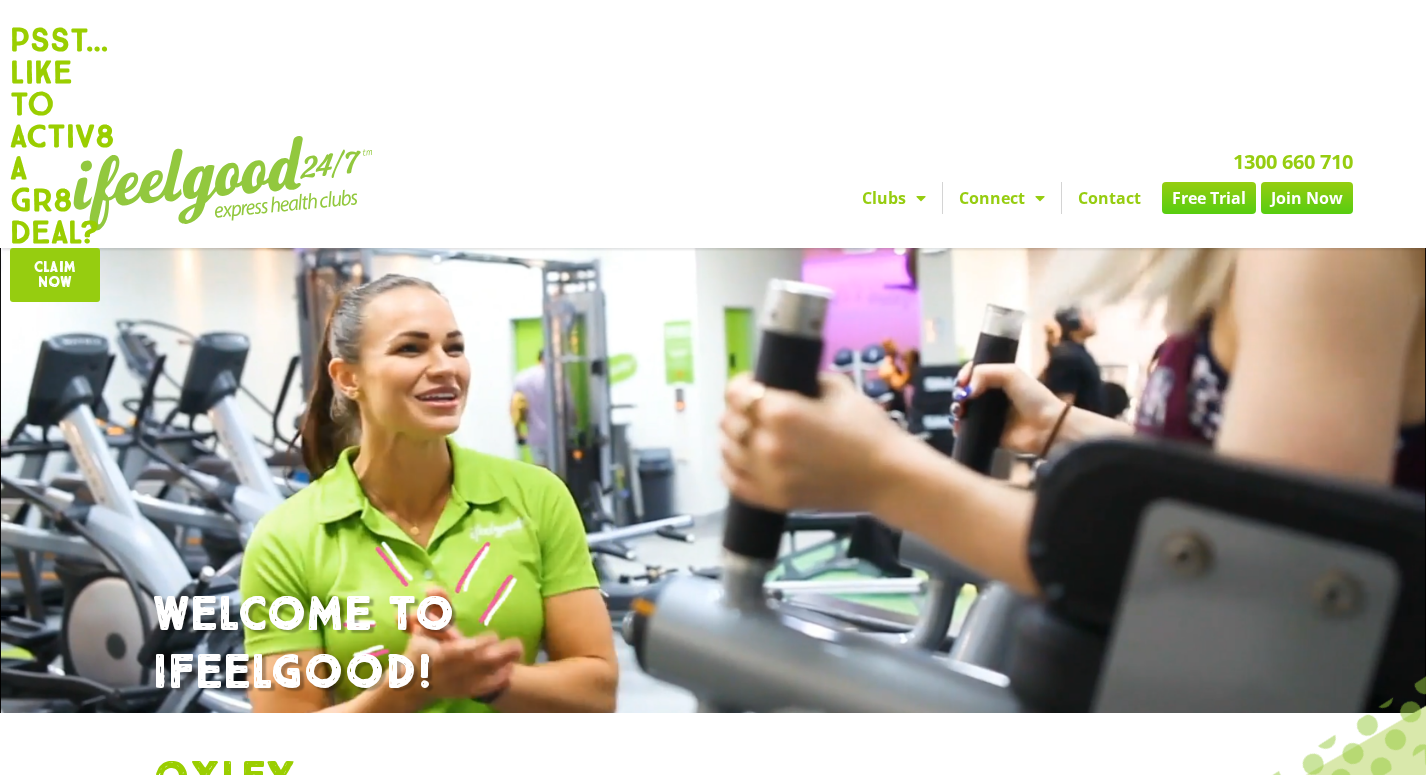 scroll, scrollTop: 1200, scrollLeft: 0, axis: vertical 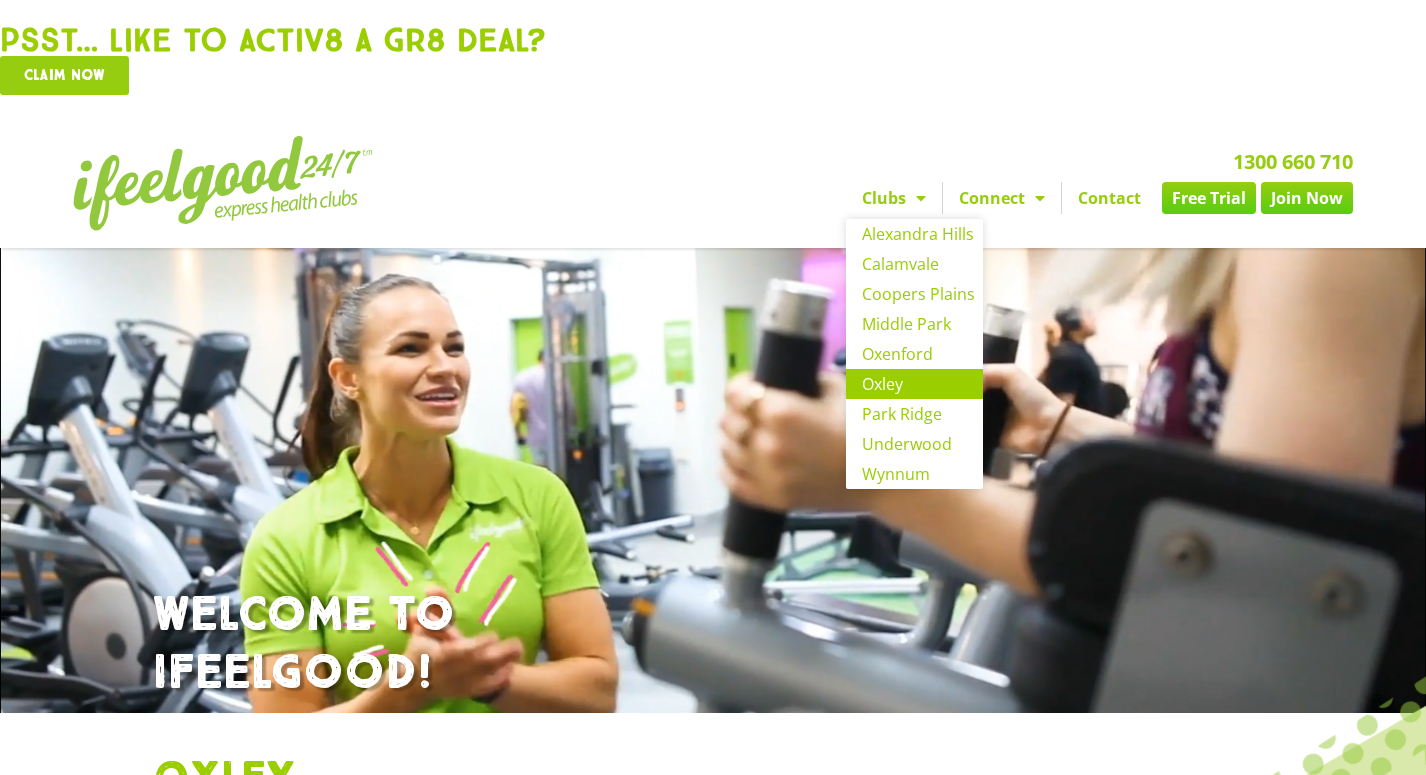 click 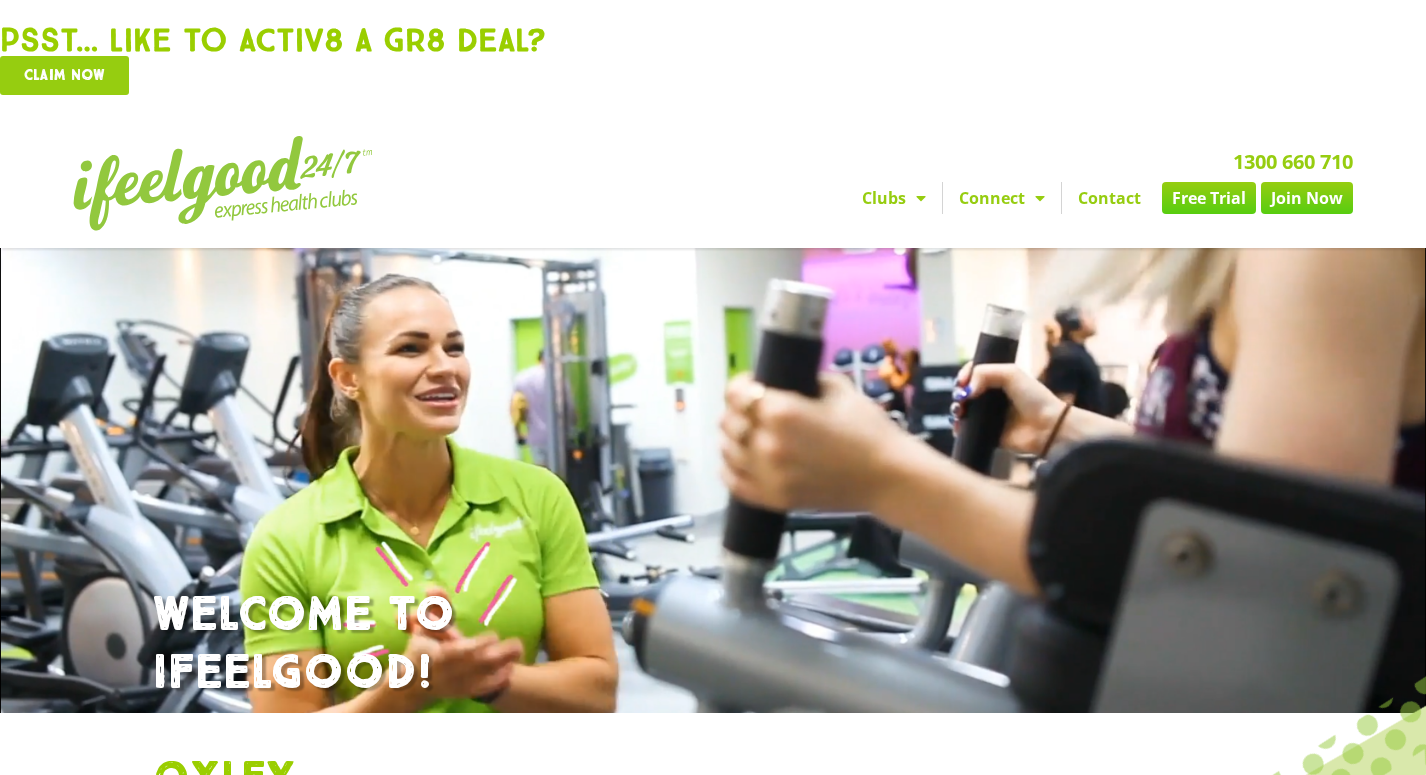 click 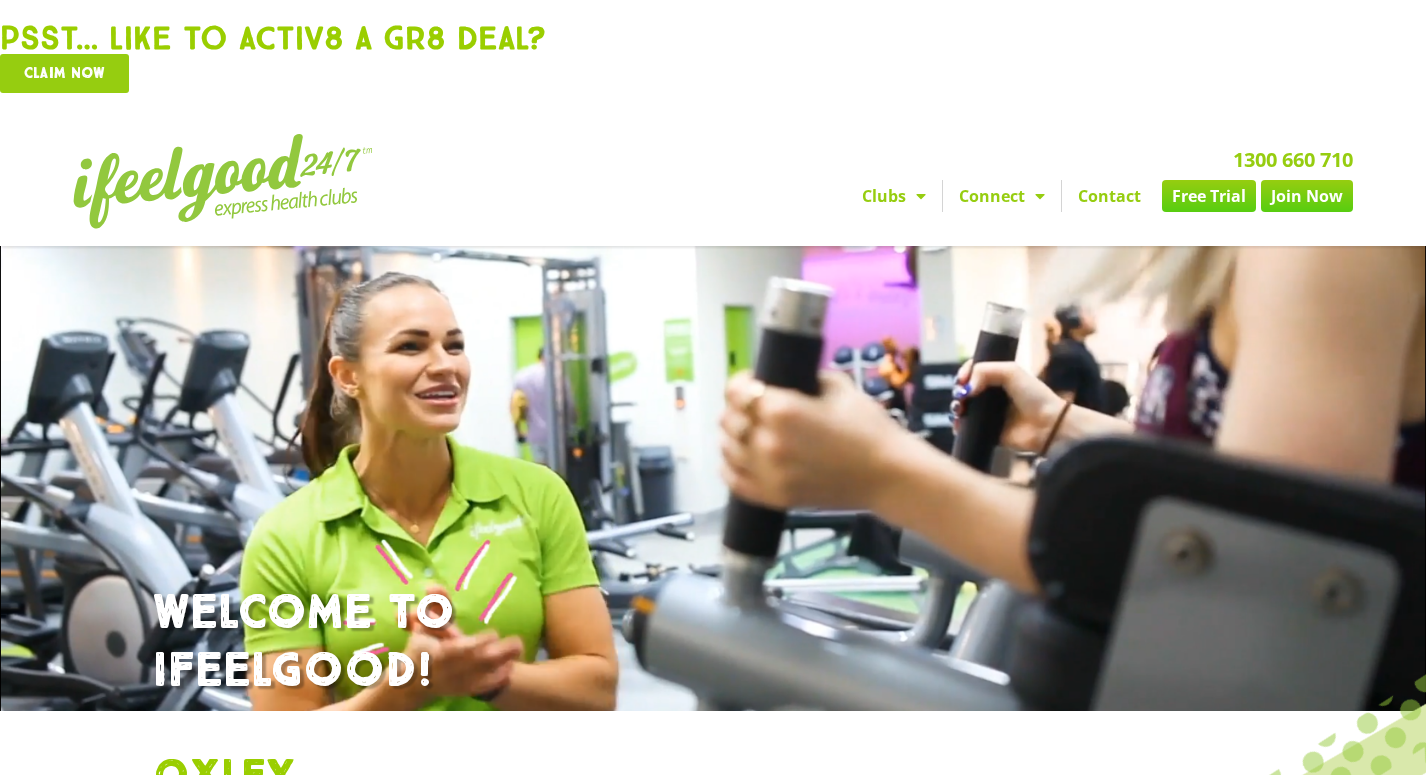 scroll, scrollTop: 0, scrollLeft: 0, axis: both 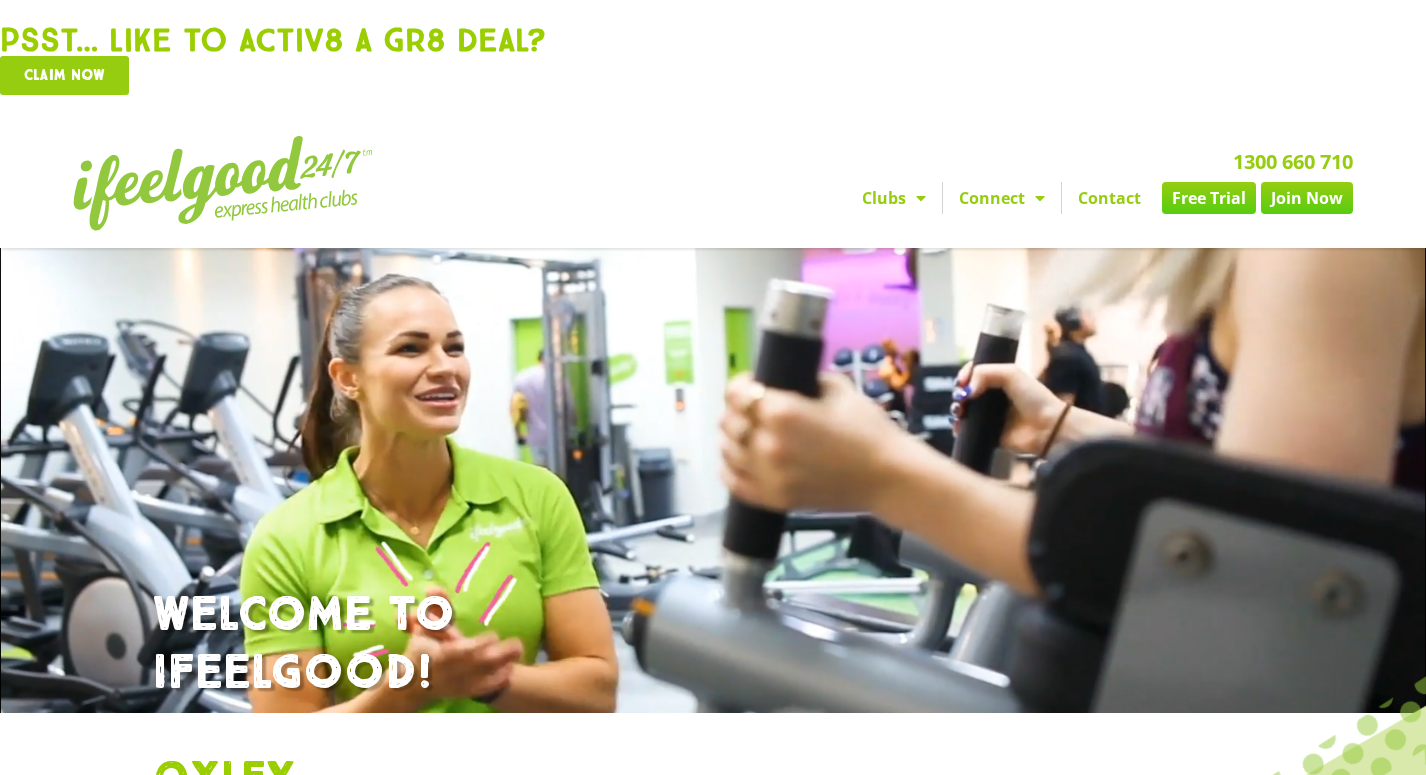 click 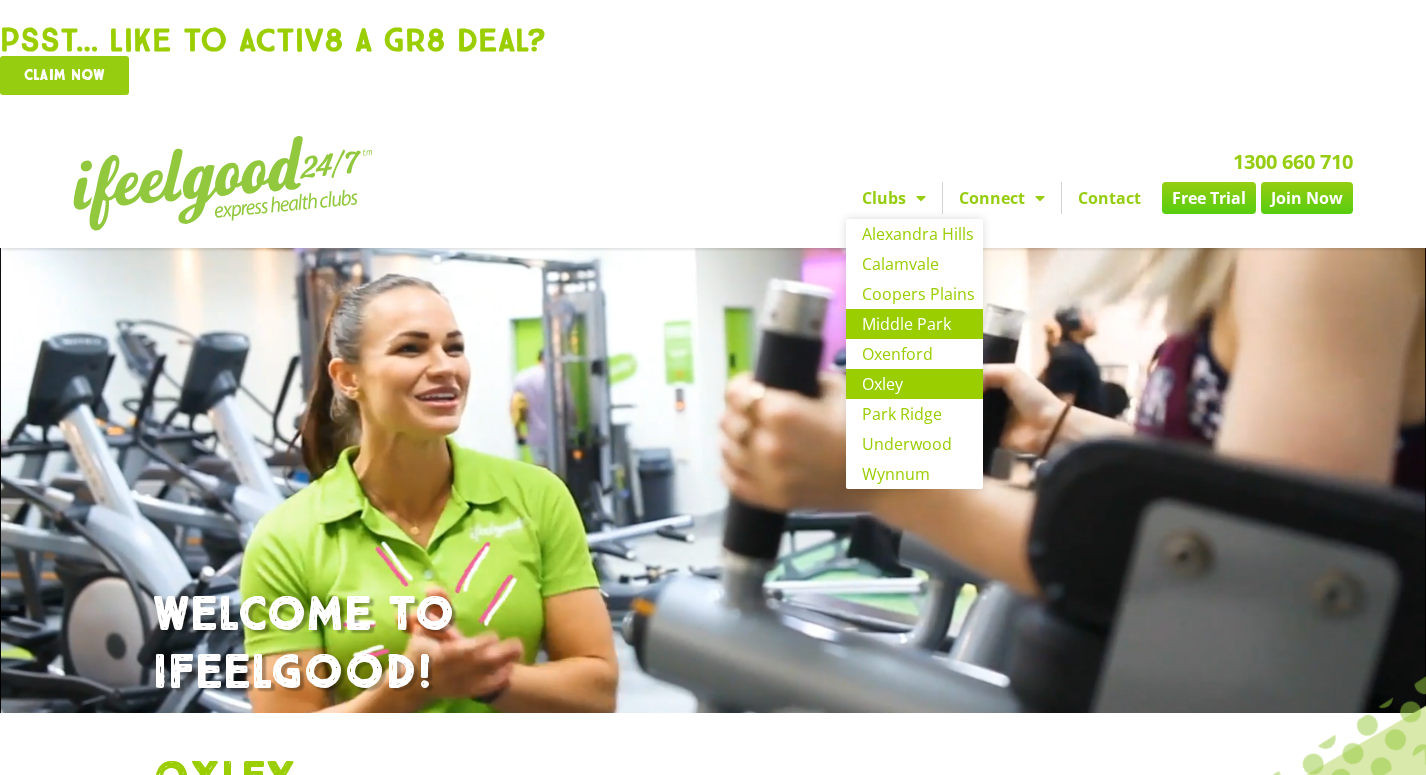 click on "Middle Park" 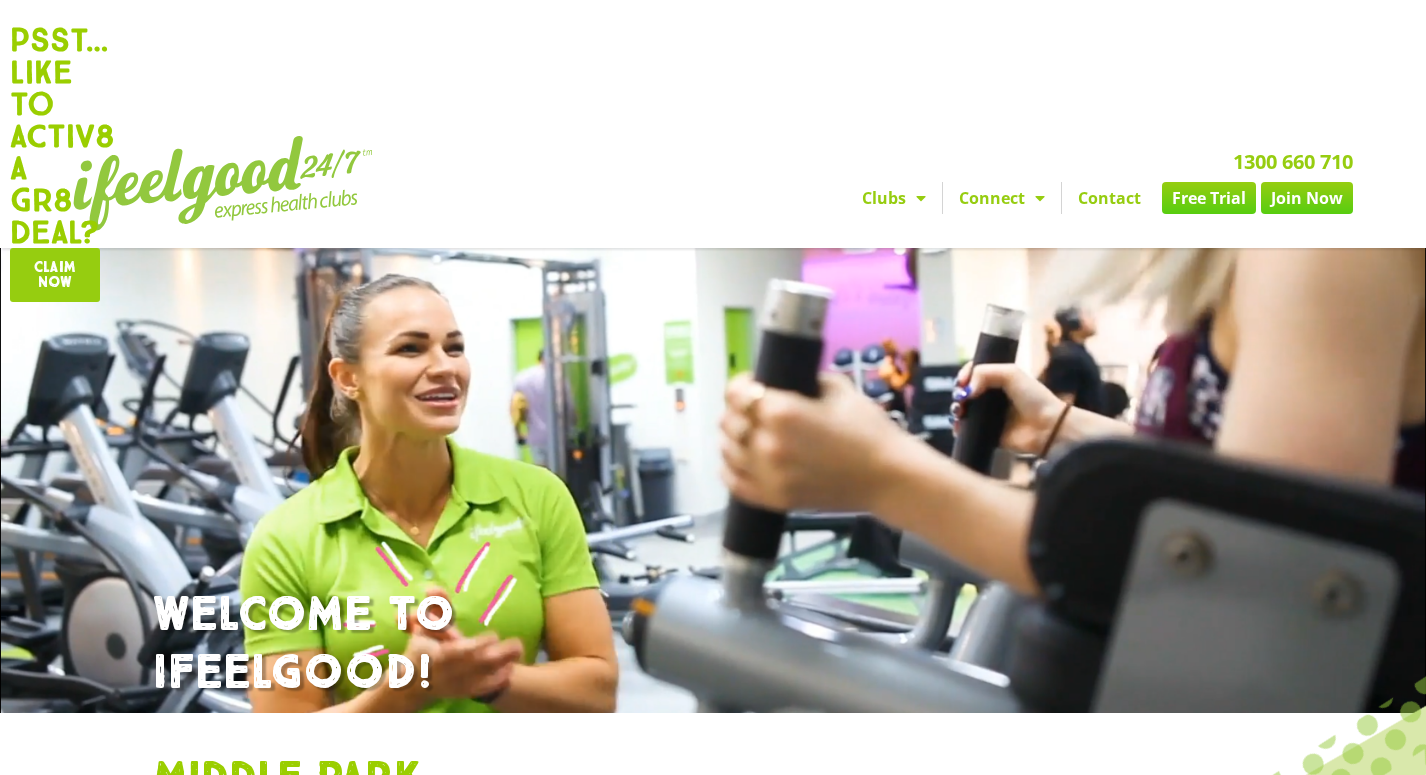scroll, scrollTop: 1443, scrollLeft: 0, axis: vertical 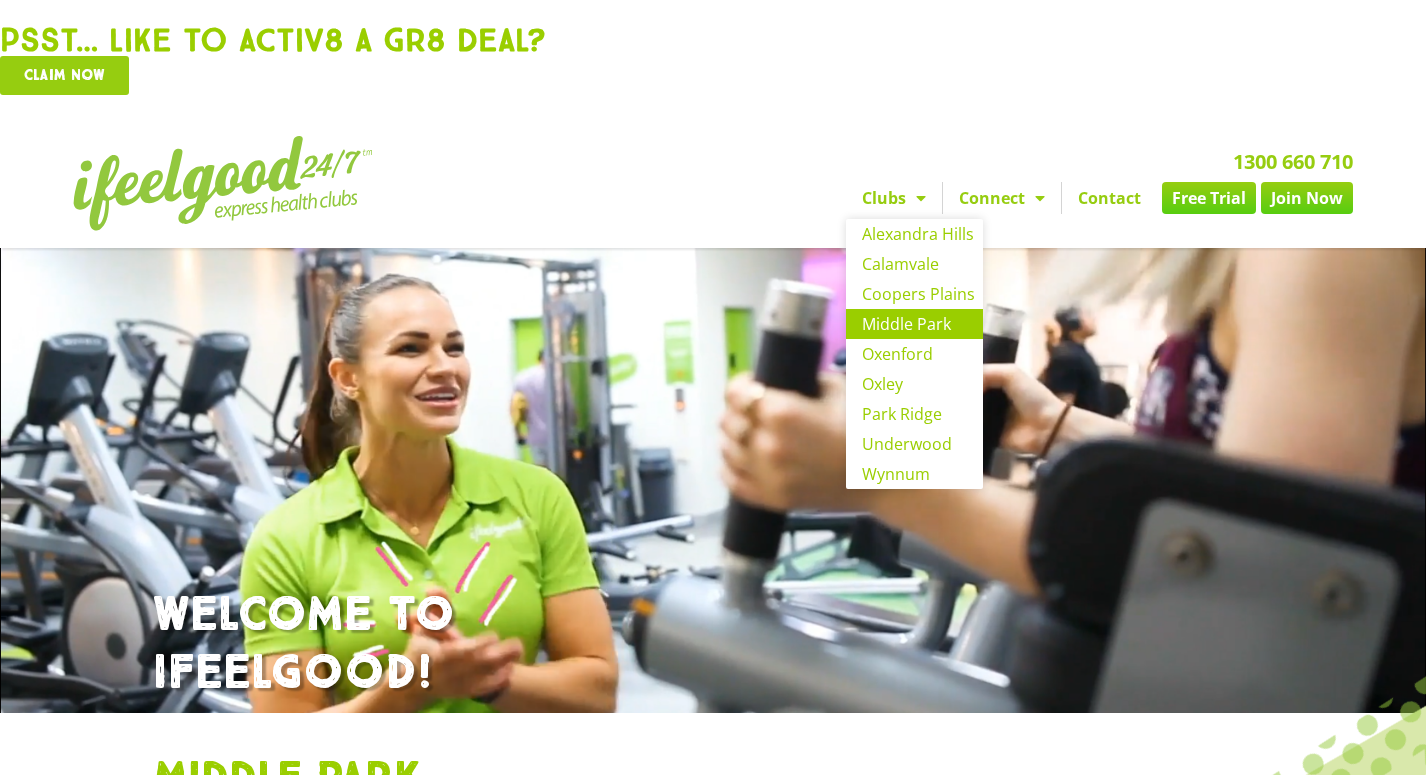 click 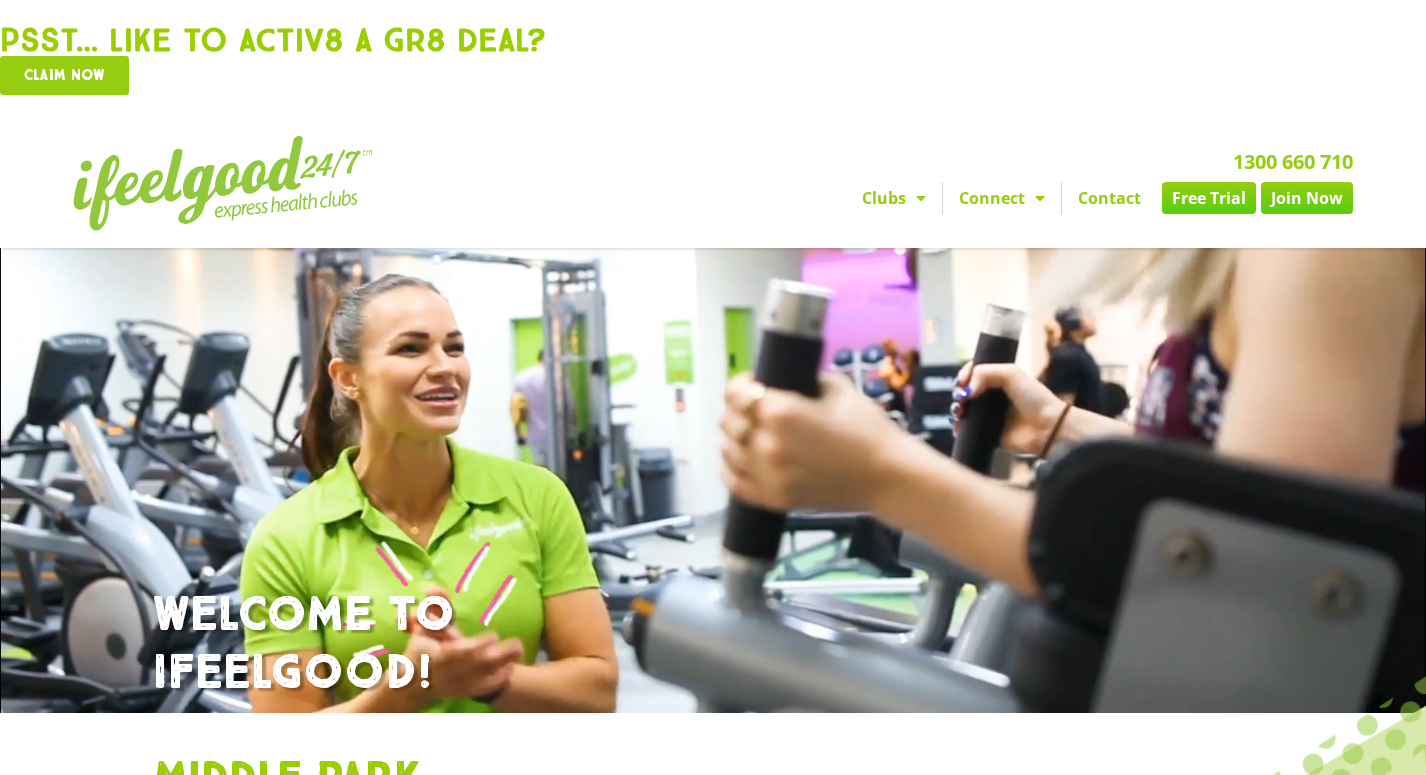 click 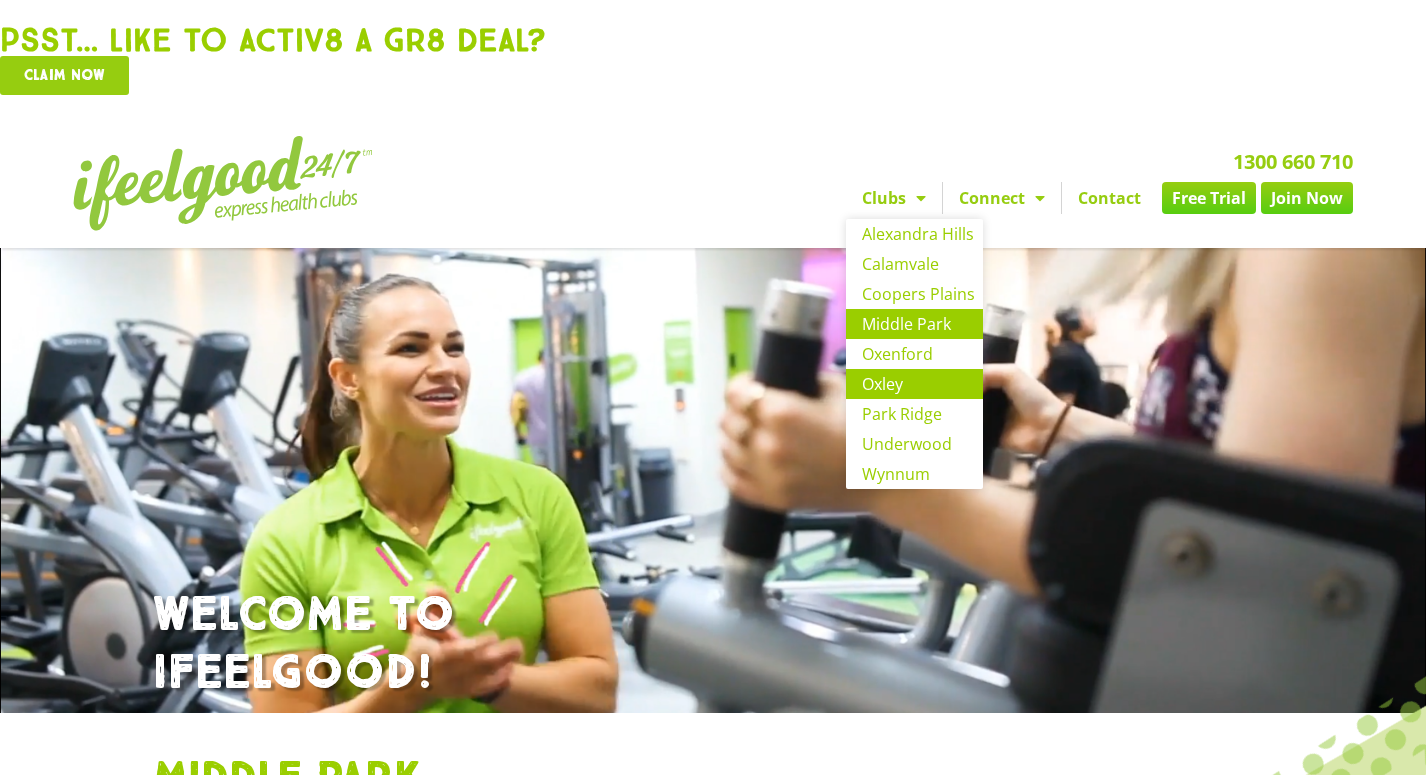 click on "Oxley" 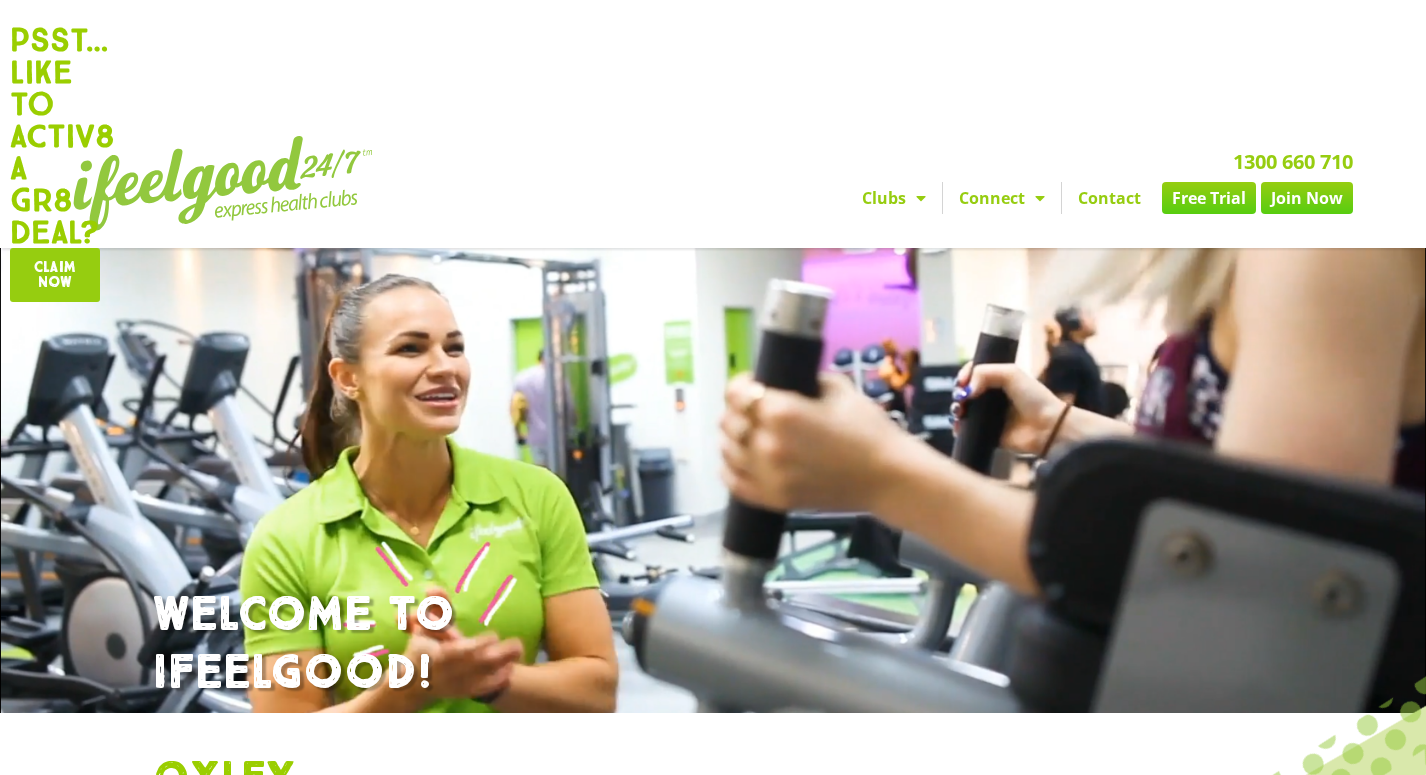 scroll, scrollTop: 748, scrollLeft: 0, axis: vertical 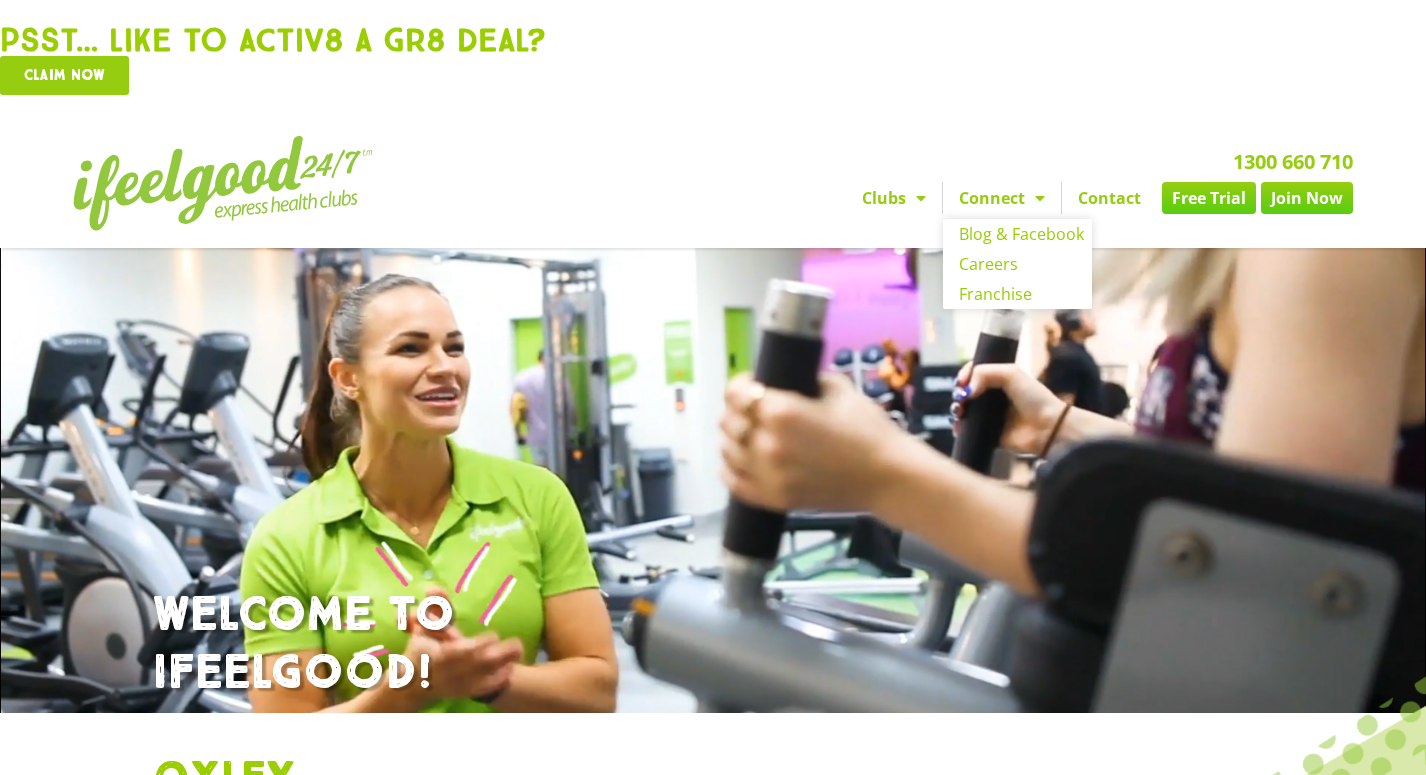 click 